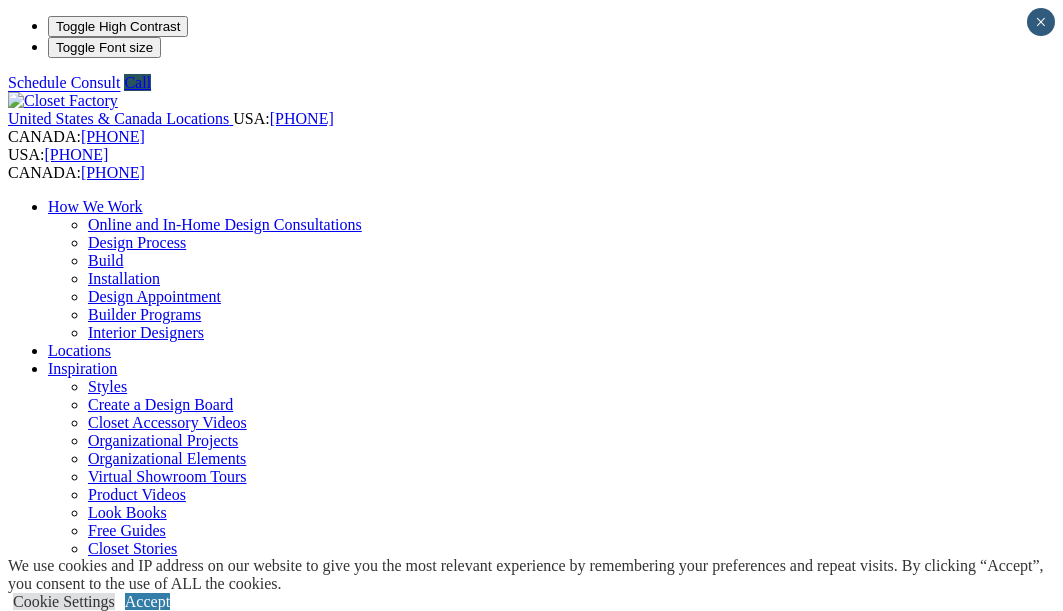 scroll, scrollTop: 400, scrollLeft: 0, axis: vertical 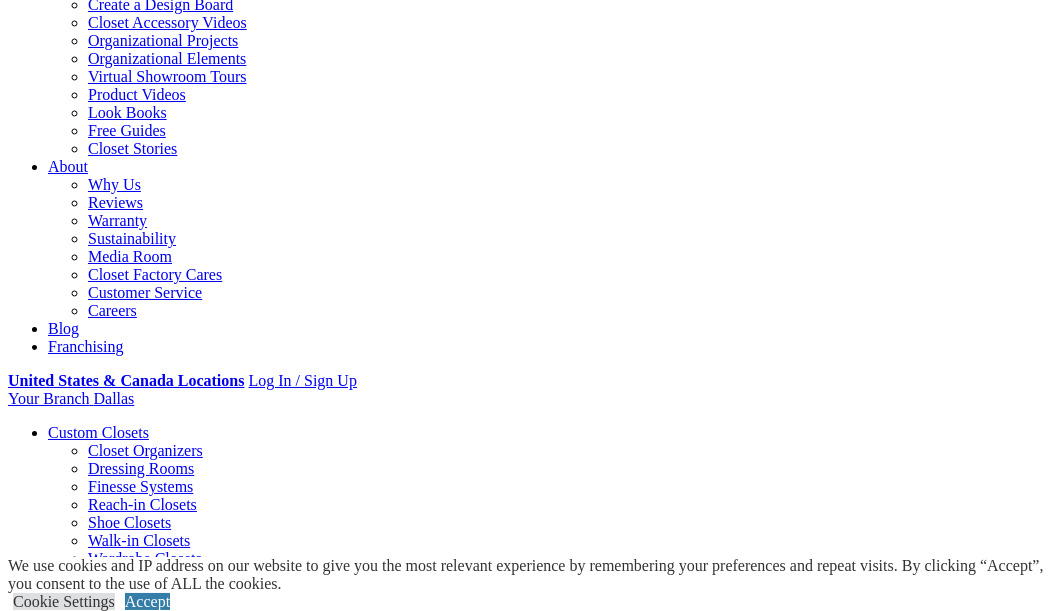 click on "First Name" at bounding box center (95, 1015) 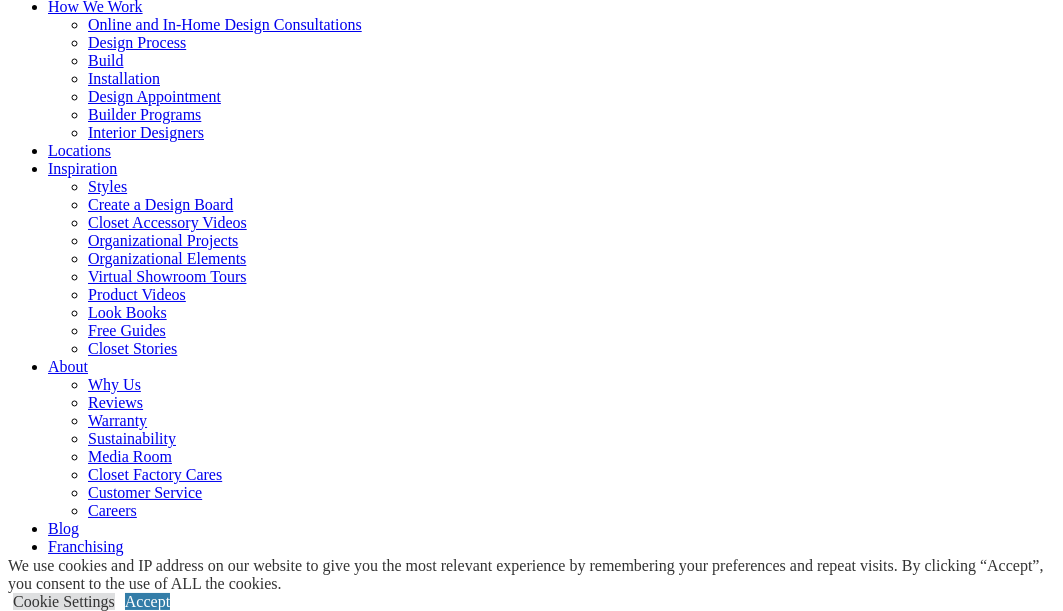 click on "Overcome challenges that can come along with working at home! Convert any area in your home into a work space. View More Offices" at bounding box center [-4776, 2347] 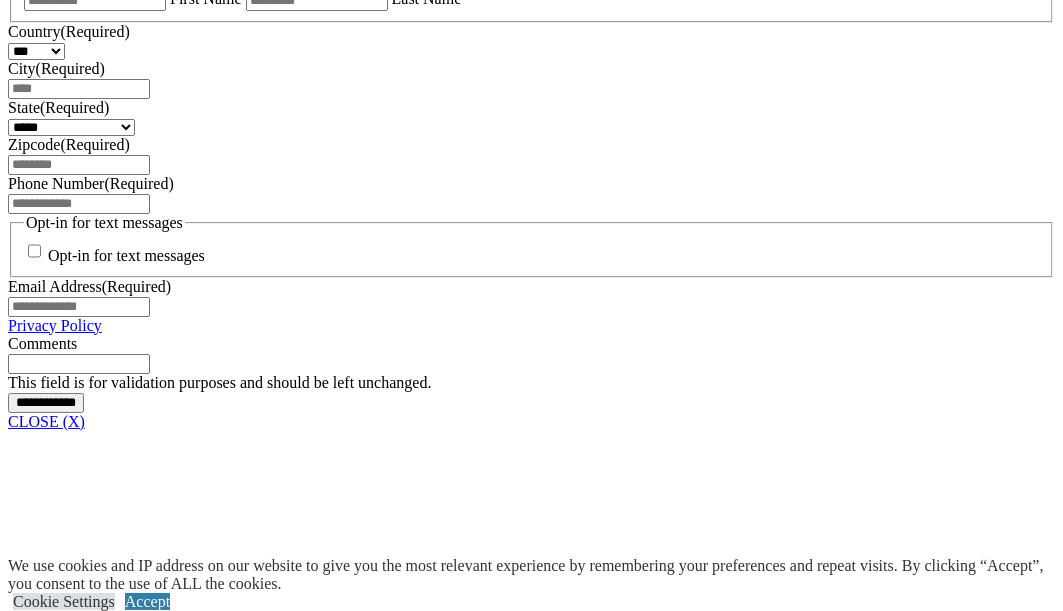 scroll, scrollTop: 1400, scrollLeft: 0, axis: vertical 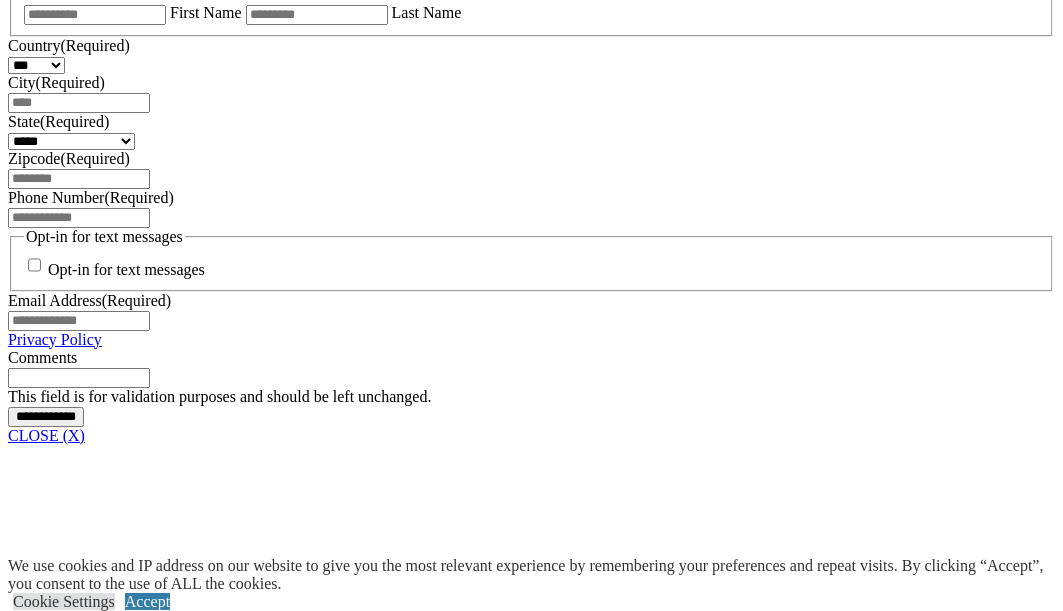 click on "Garage Storage" at bounding box center [97, 6614] 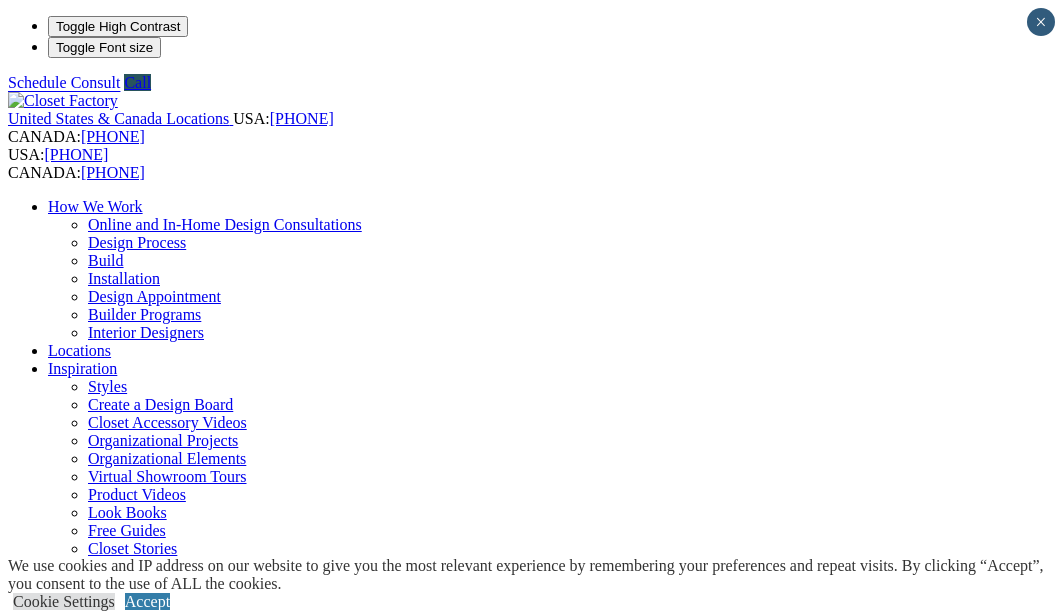 scroll, scrollTop: 0, scrollLeft: 0, axis: both 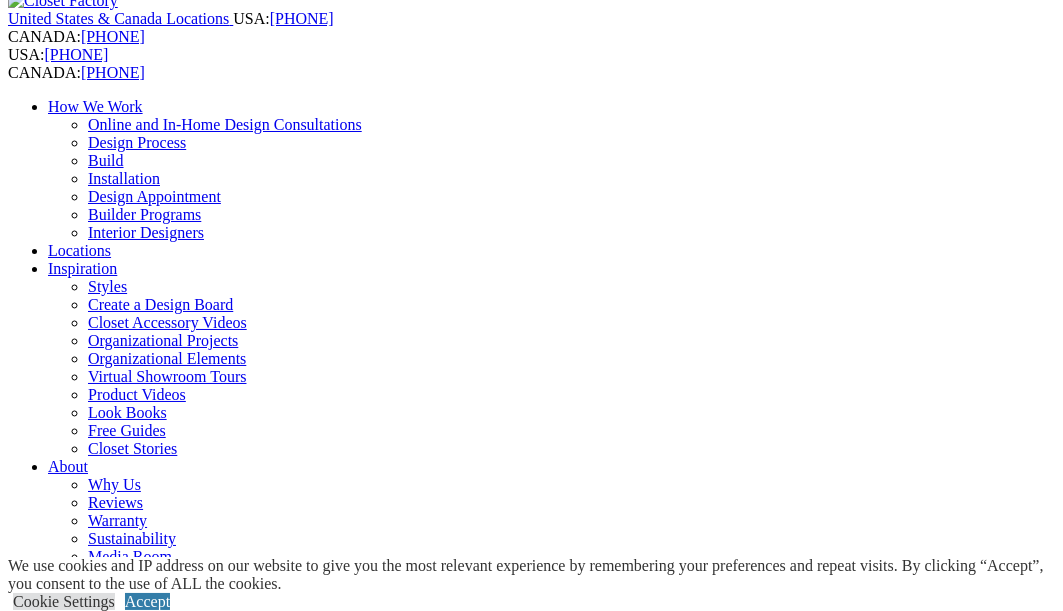 click on "Previous Slide" at bounding box center [531, 2248] 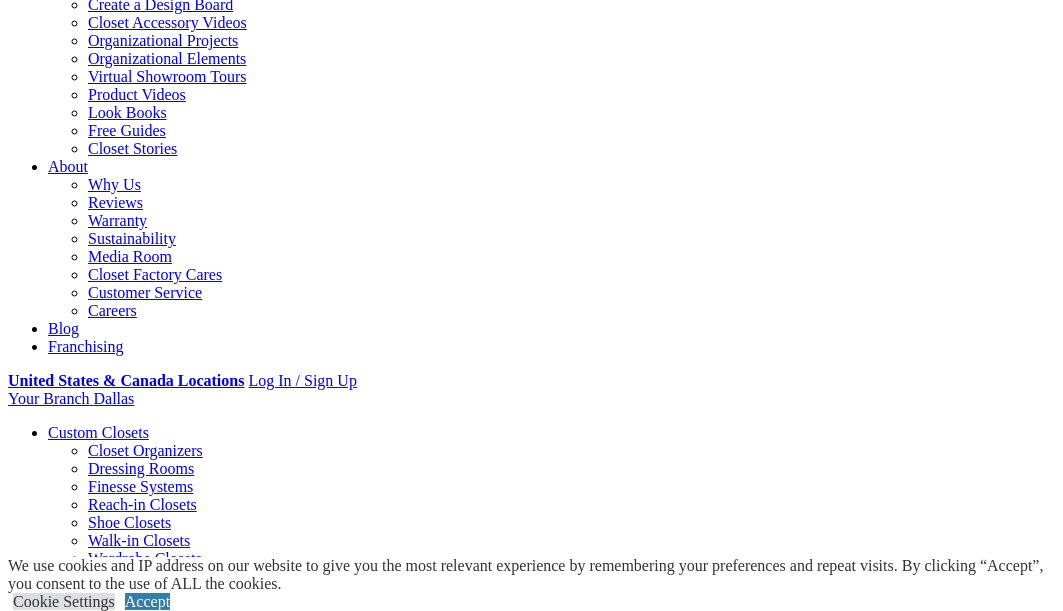 click on "Styles" at bounding box center (318, 1518) 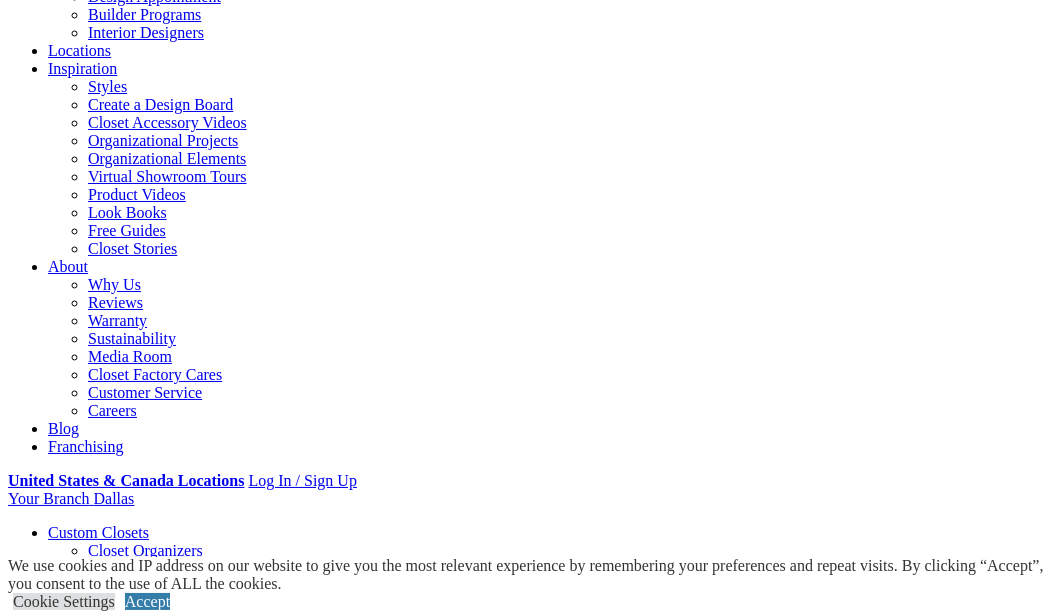 scroll, scrollTop: 100, scrollLeft: 0, axis: vertical 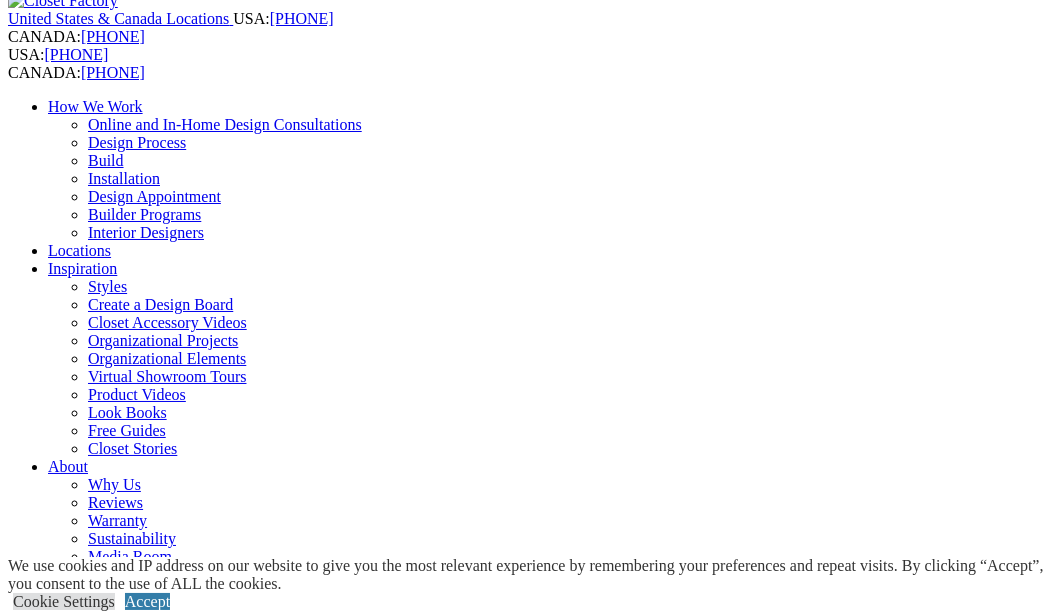 click on "Garage" at bounding box center [71, 912] 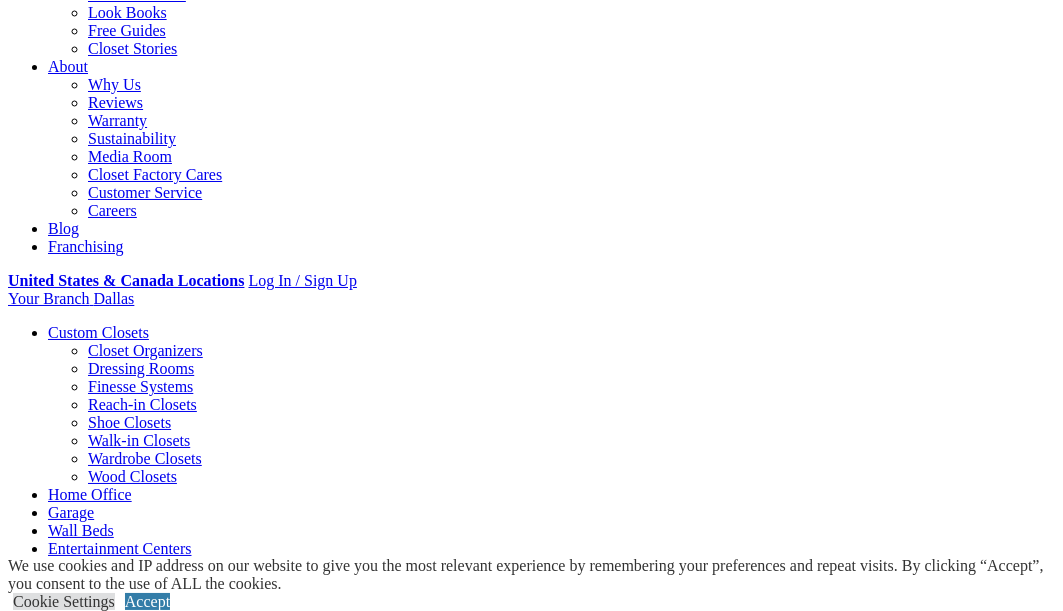 scroll, scrollTop: 600, scrollLeft: 0, axis: vertical 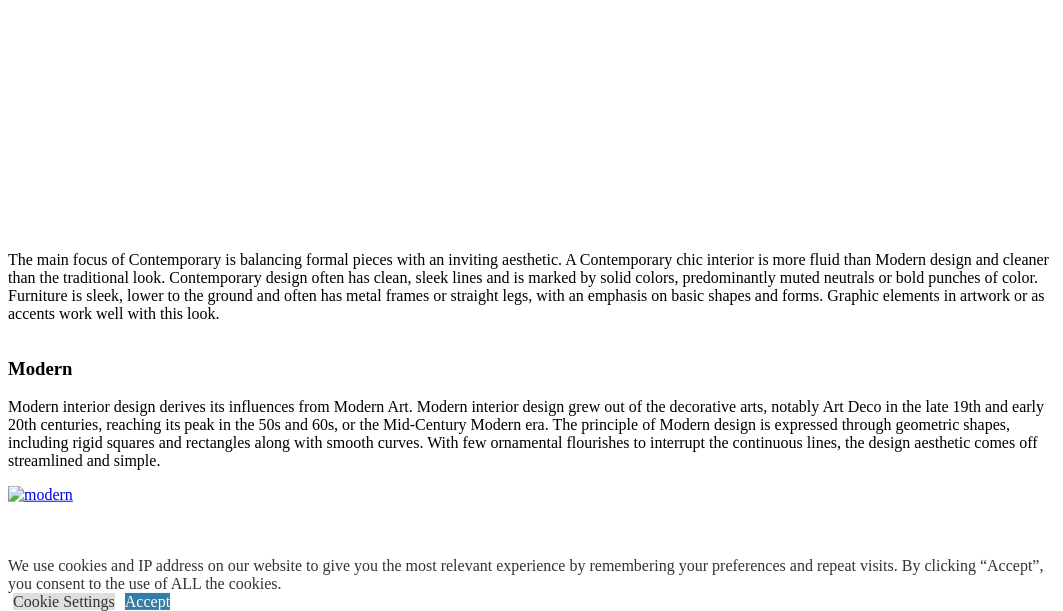 click at bounding box center [52, 1570] 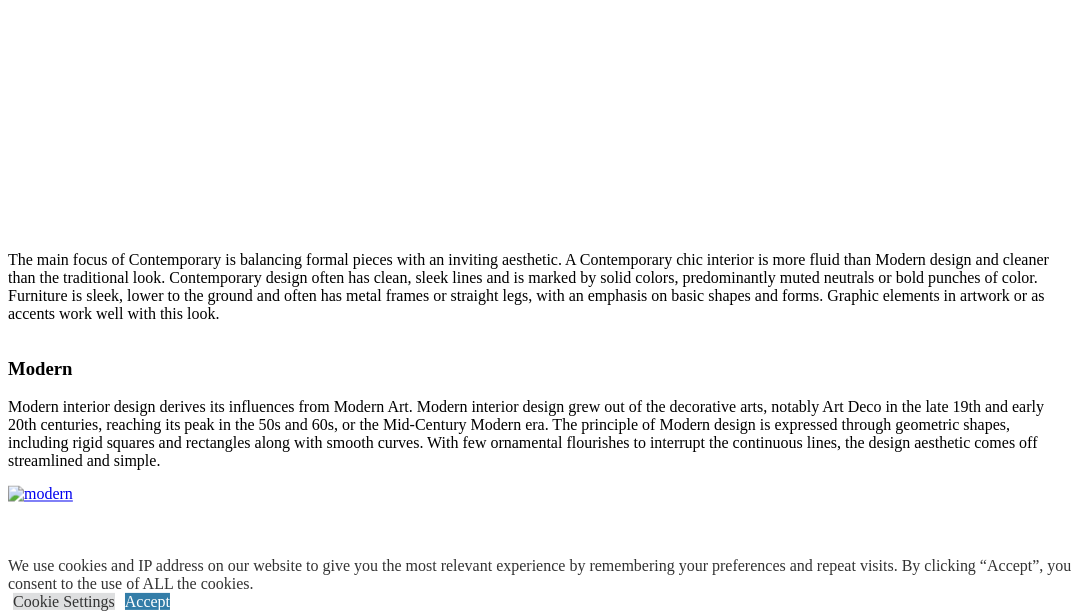 click at bounding box center (8, 11353) 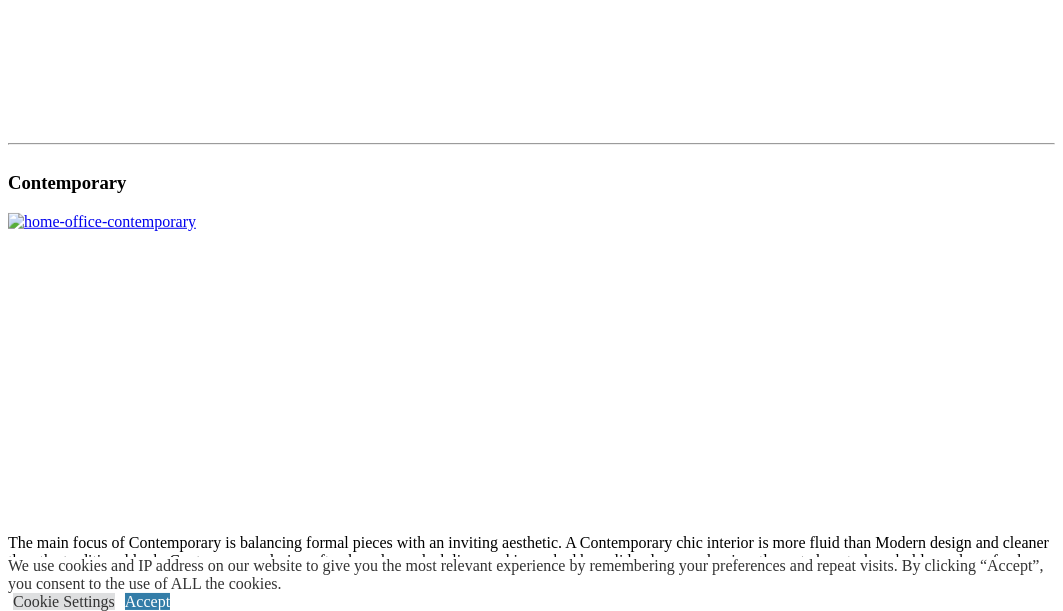 scroll, scrollTop: 2300, scrollLeft: 0, axis: vertical 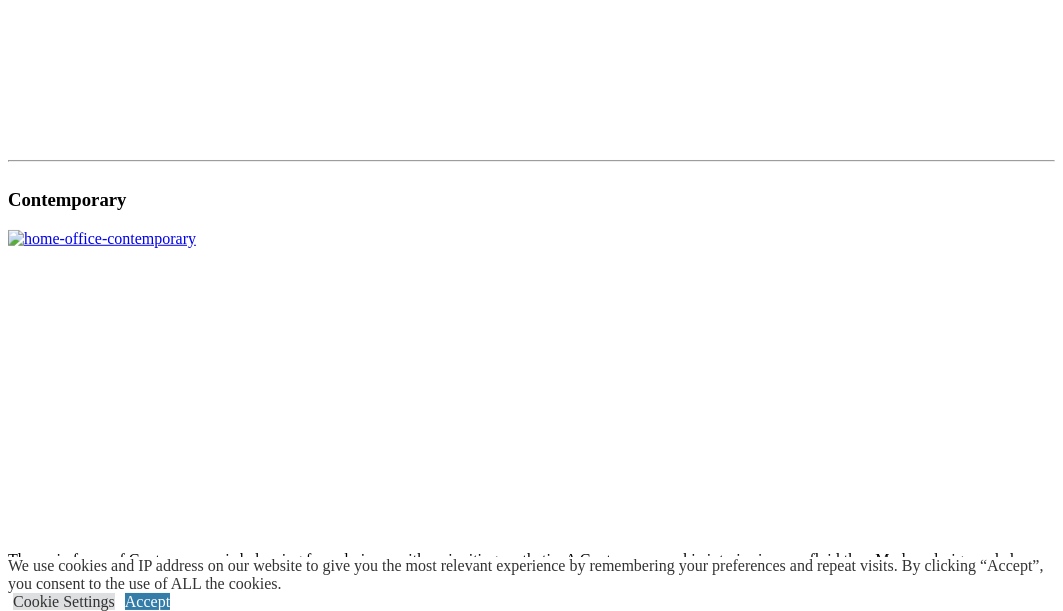 click on "Home Office" at bounding box center [90, -1306] 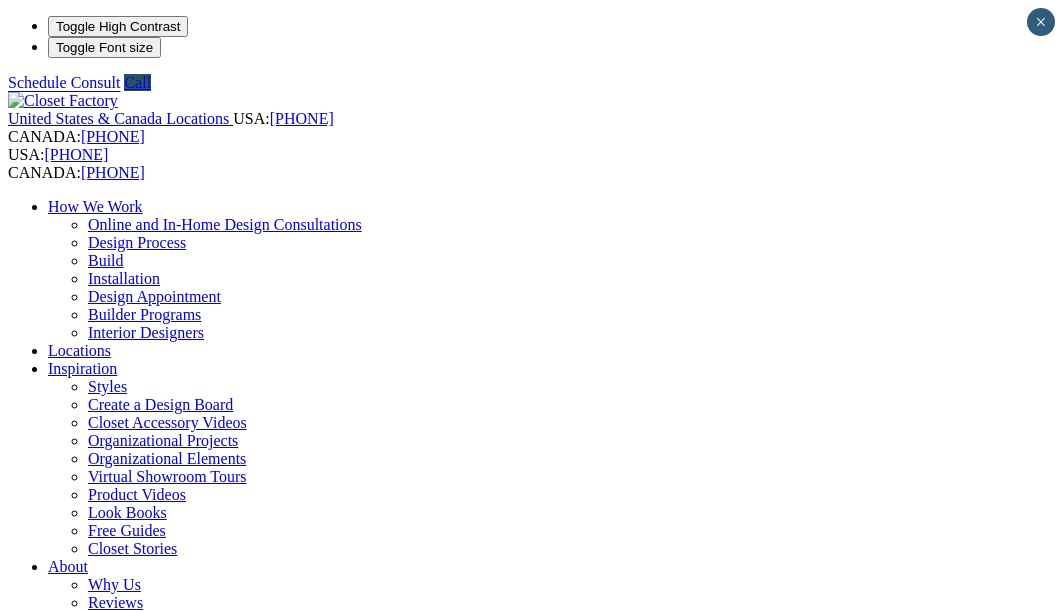 scroll, scrollTop: 0, scrollLeft: 0, axis: both 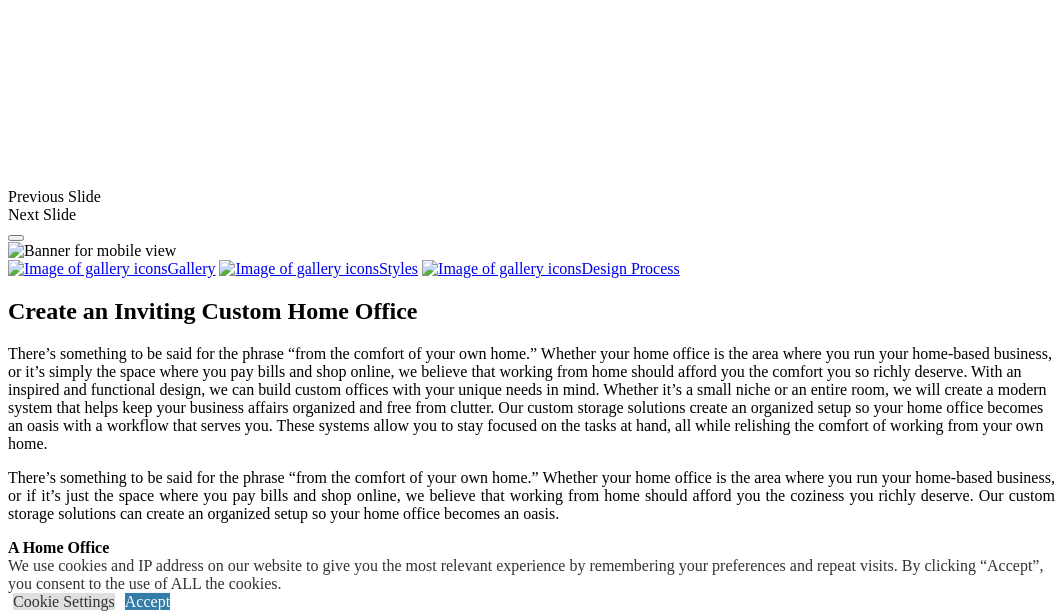 click at bounding box center (792, 1427) 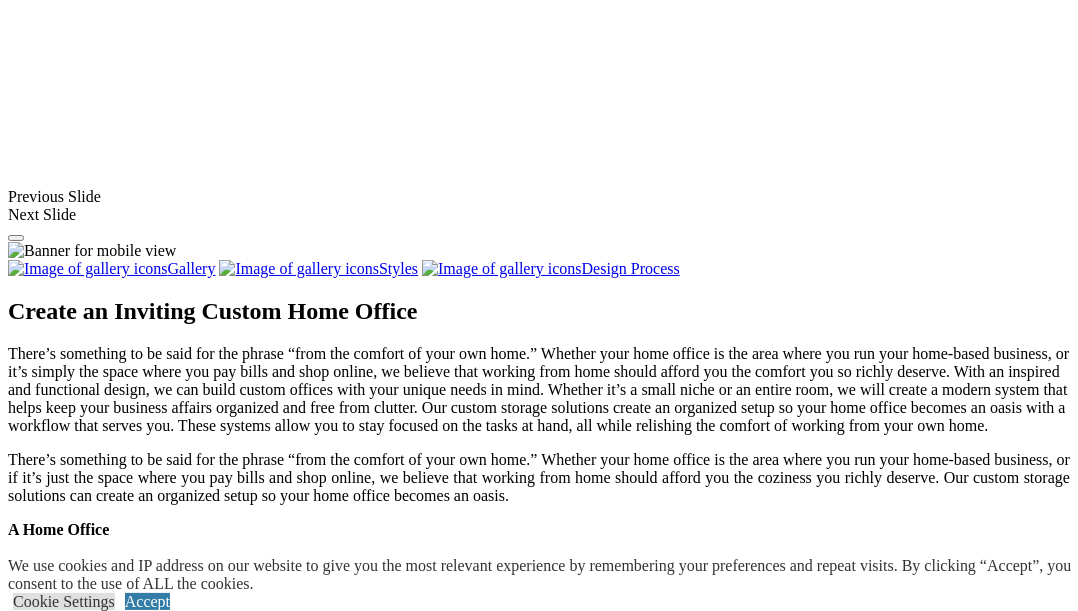 click at bounding box center (8, 36410) 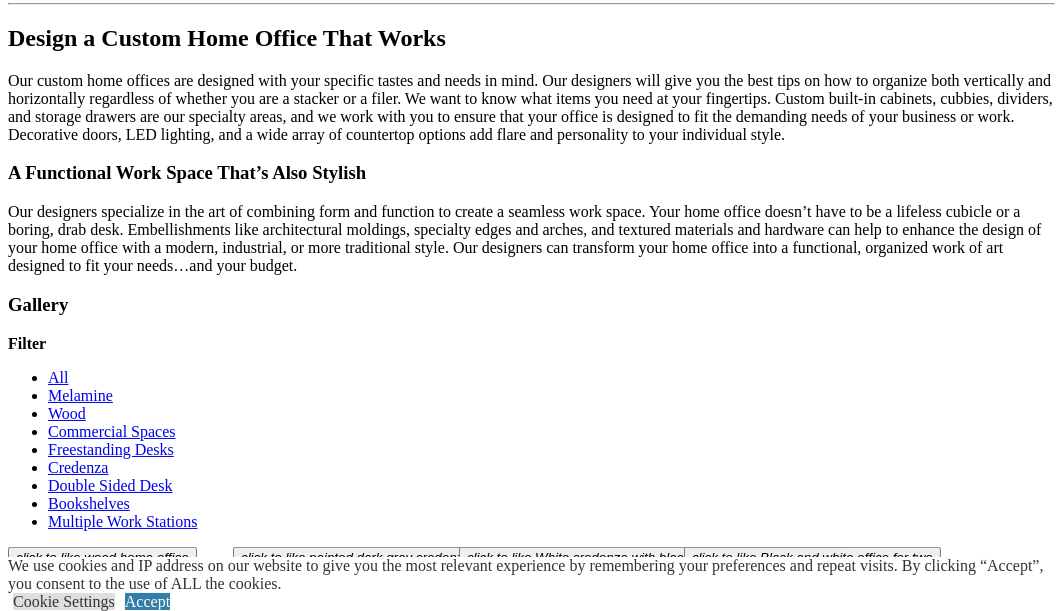 scroll, scrollTop: 2400, scrollLeft: 0, axis: vertical 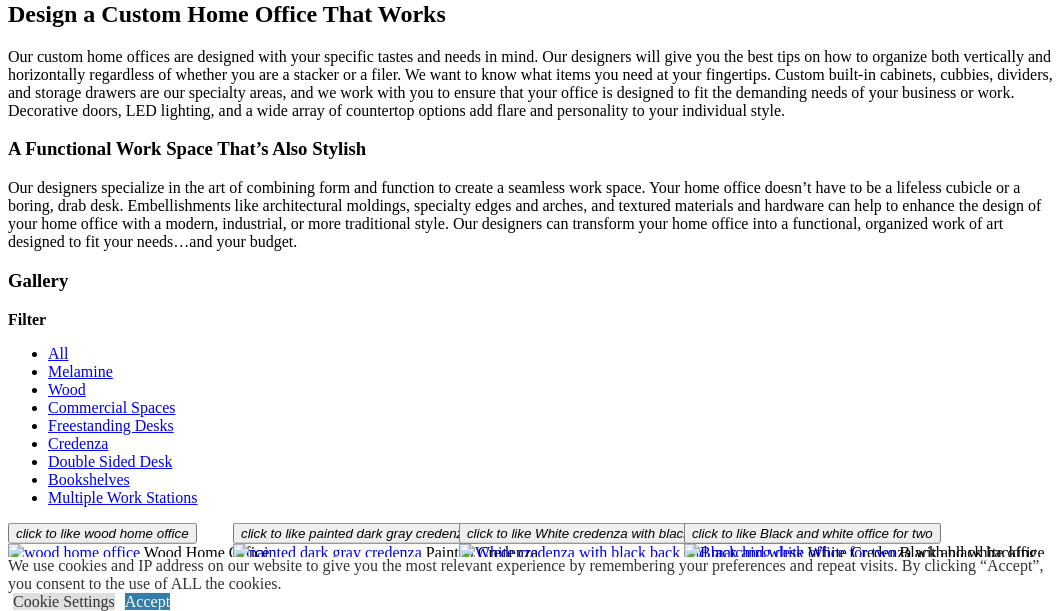click on "Load More" at bounding box center [44, 1403] 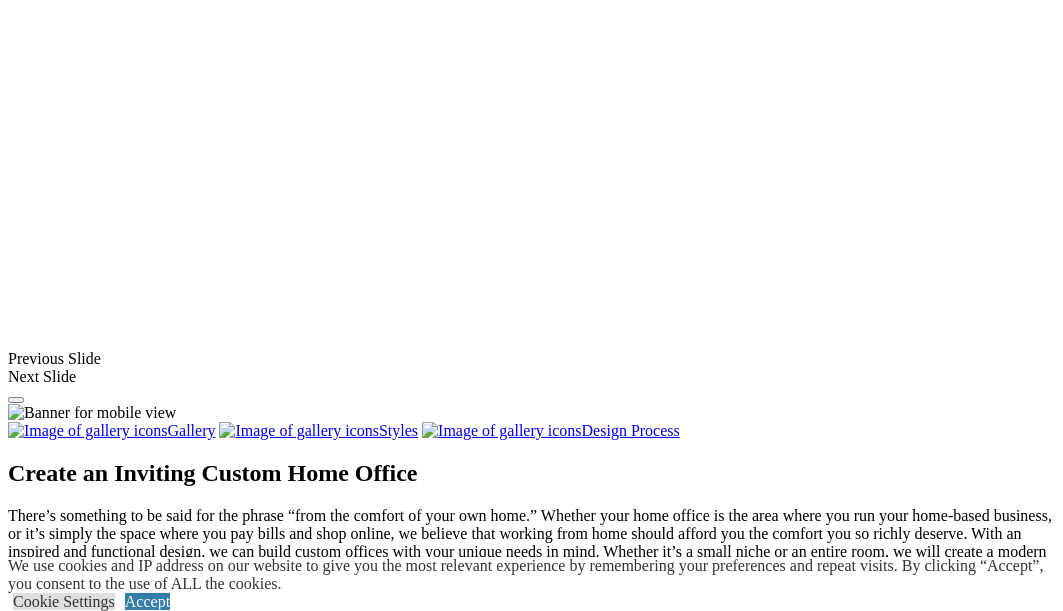 scroll, scrollTop: 1400, scrollLeft: 0, axis: vertical 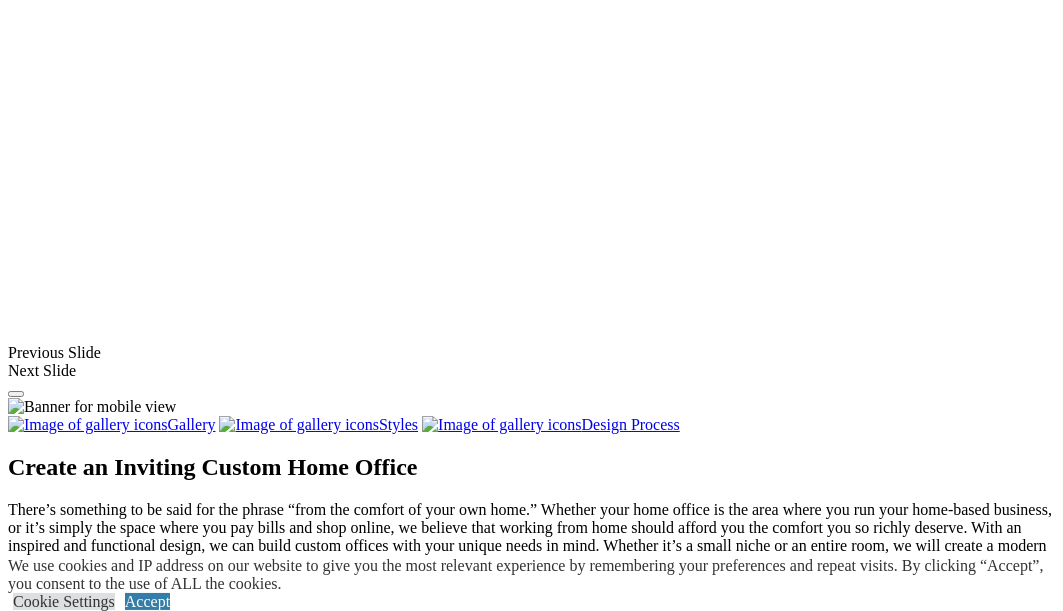click on "Freestanding Desks" at bounding box center (111, 1281) 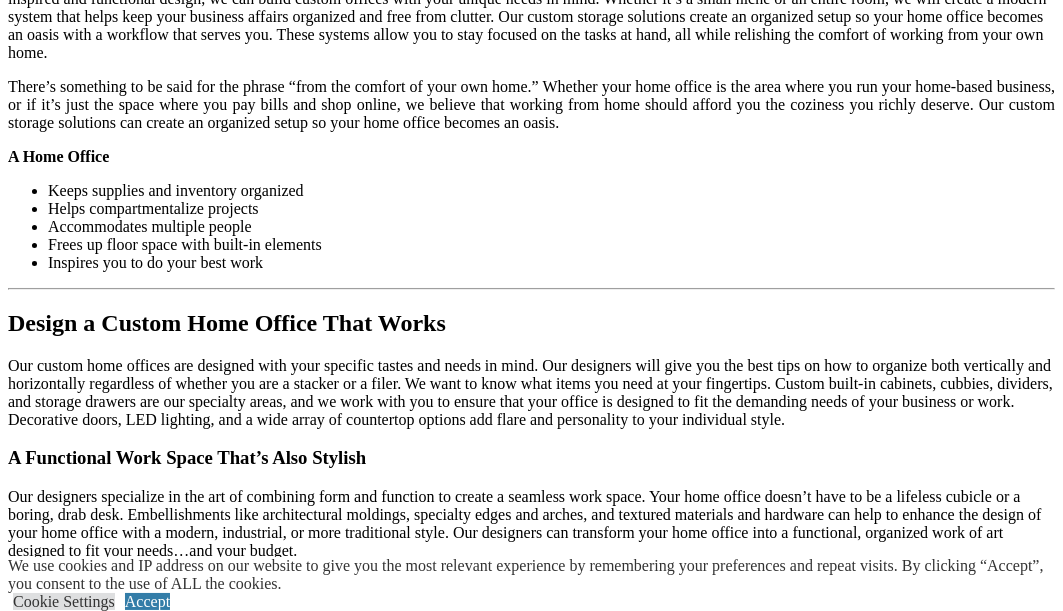scroll, scrollTop: 2000, scrollLeft: 0, axis: vertical 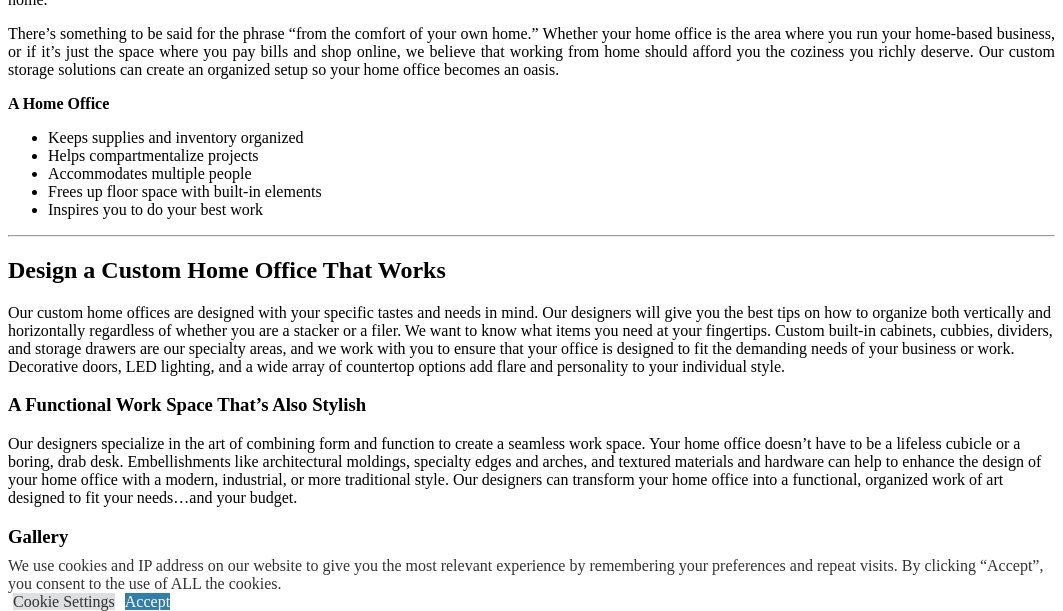 click on "Load More" at bounding box center (44, 1310) 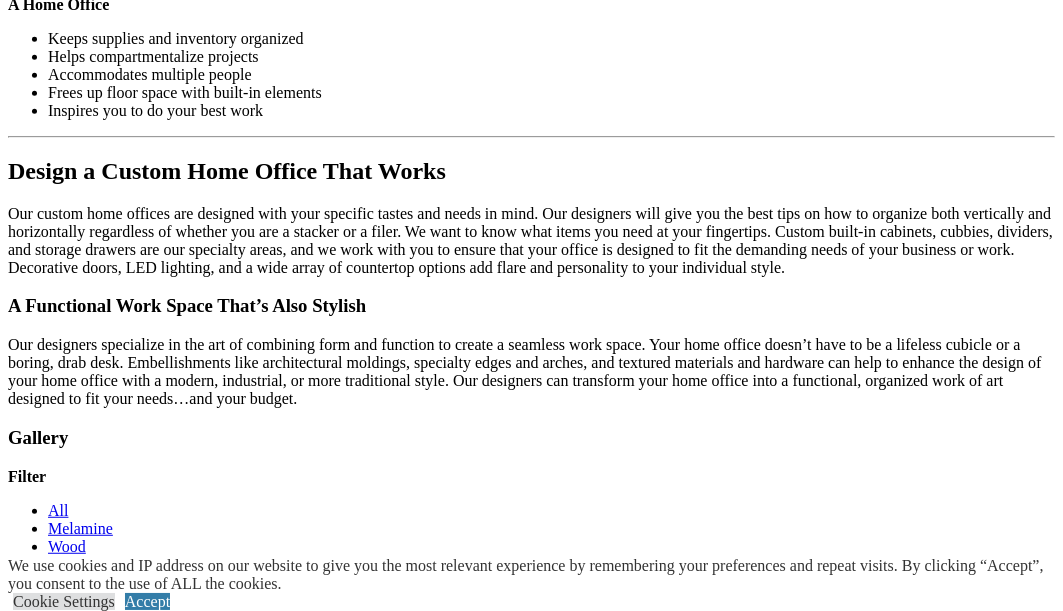 scroll, scrollTop: 1499, scrollLeft: 0, axis: vertical 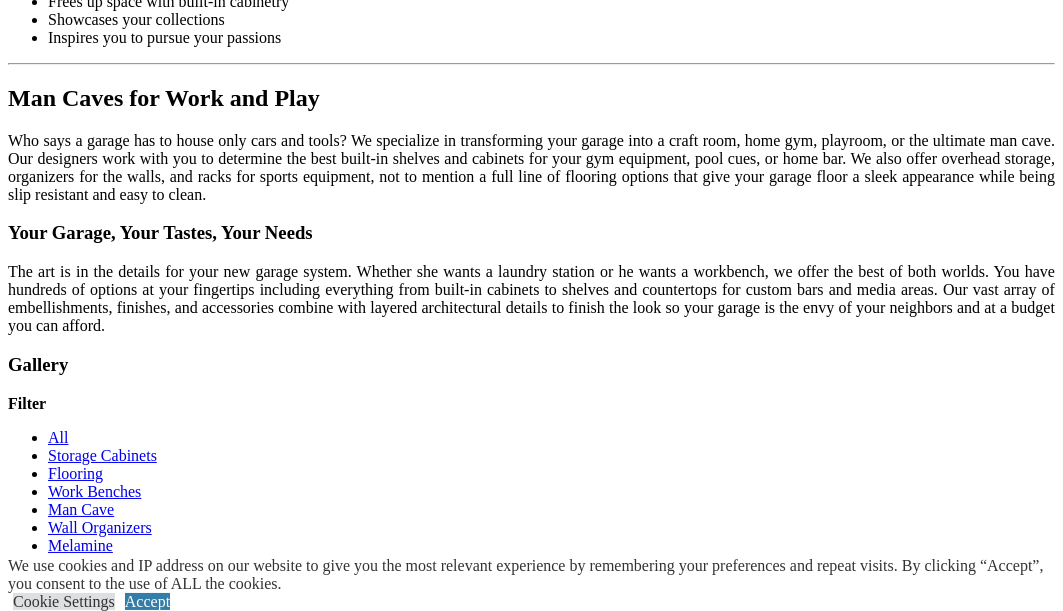 click on "Load More" at bounding box center (44, 1451) 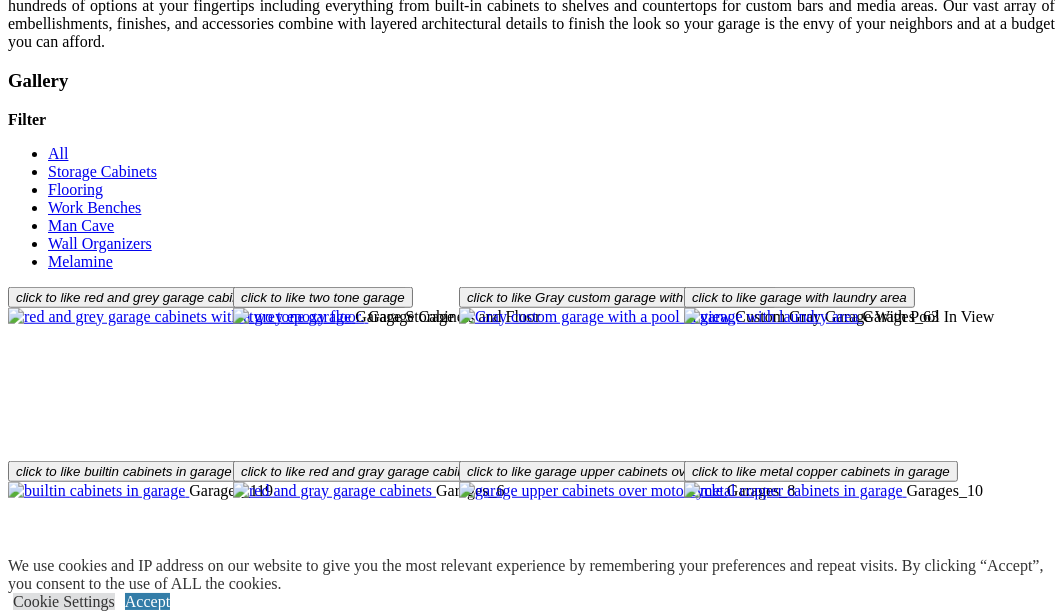 scroll, scrollTop: 2620, scrollLeft: 0, axis: vertical 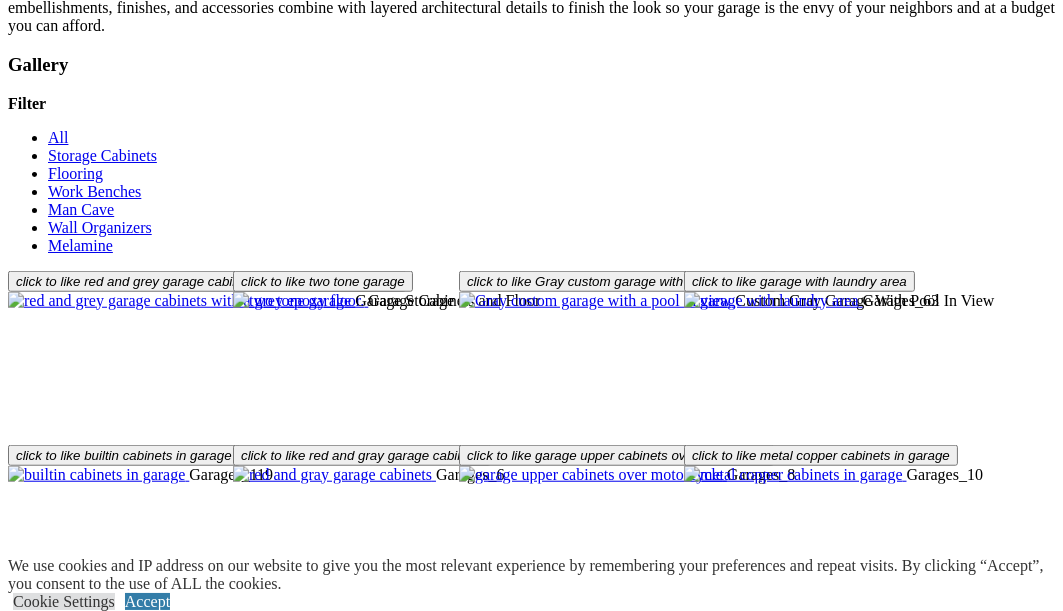 click at bounding box center [112, 1522] 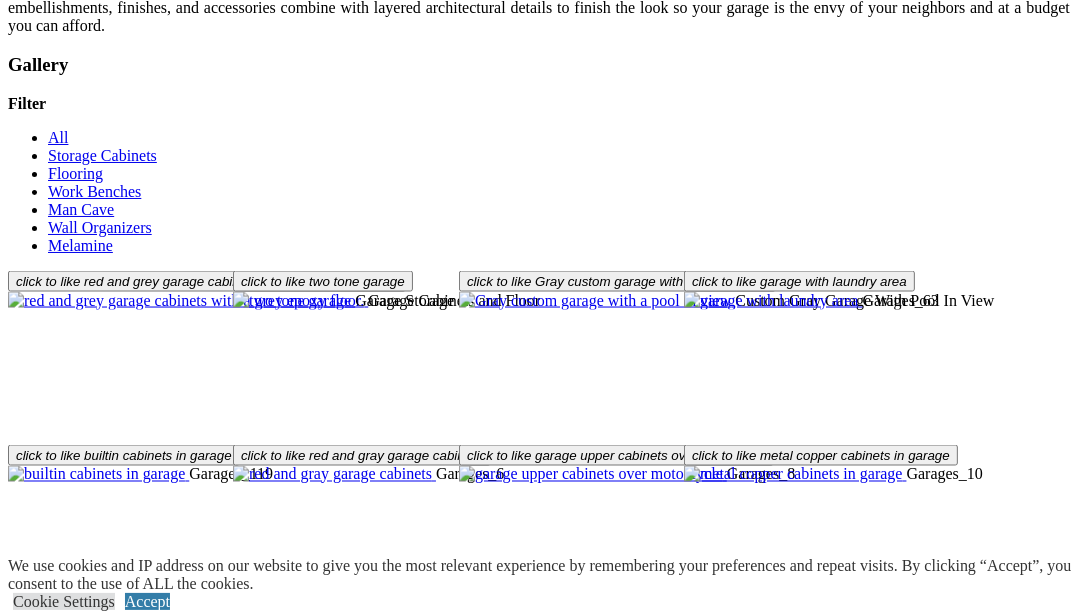 click at bounding box center (8, 33316) 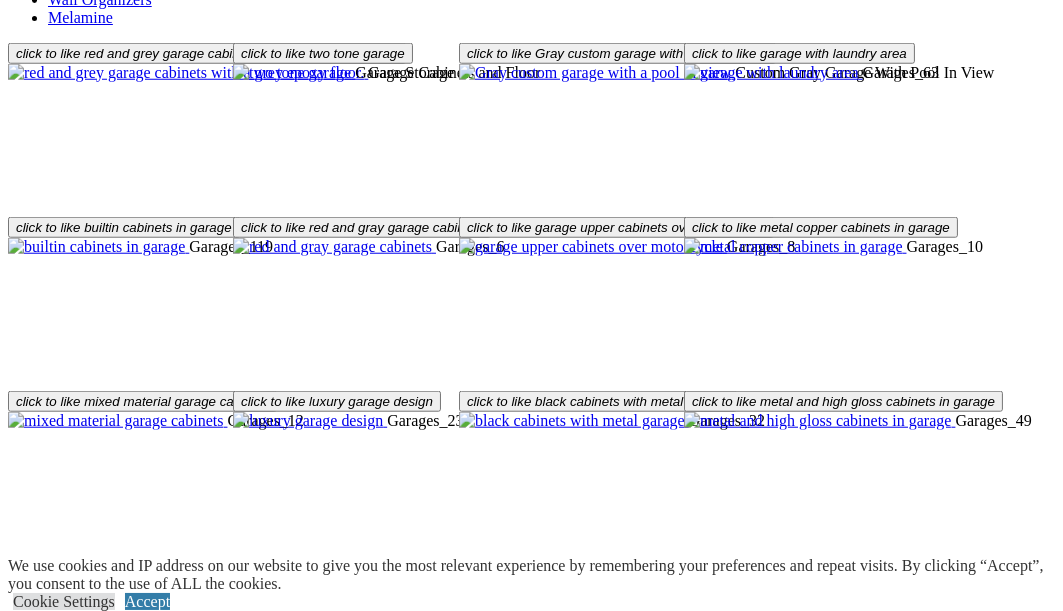 scroll, scrollTop: 2920, scrollLeft: 0, axis: vertical 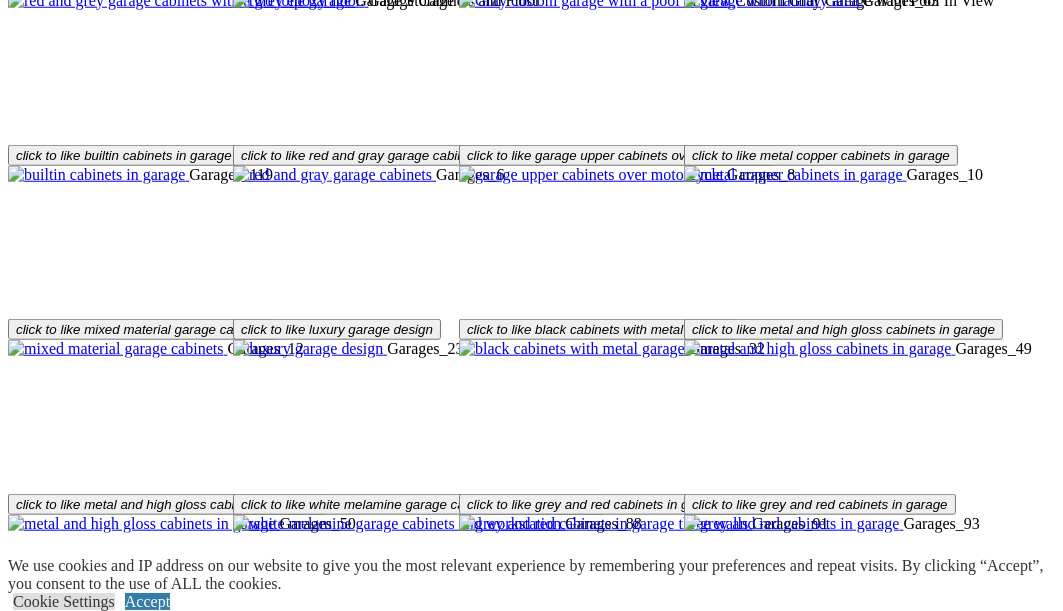 click on "click to like red and grey garage cabinets with a grey epoxy floor.
Garage Cabinets and Floor
click to like two tone garage
Garage Storage
click to like Gray custom garage with a pool in view
Custom Gray Garage With Pool In View
click to like garage with laundry area
Garages_63
click to like builtin cabinets in garage
Garages_119
click to like red and gray garage cabinets
Garages_6
click to like garage upper cabinets over motorcycle
Garages_8
click to like metal copper cabinets in garage
Garages_10
click to like mixed material garage cabinets
Garages_12
click to like luxury garage design
Garages_23
click to like black cabinets with metal garage
Garages_32
click to like metal and high gloss cabinets in garage
Garages_49
Garages_50" at bounding box center (531, 678) 